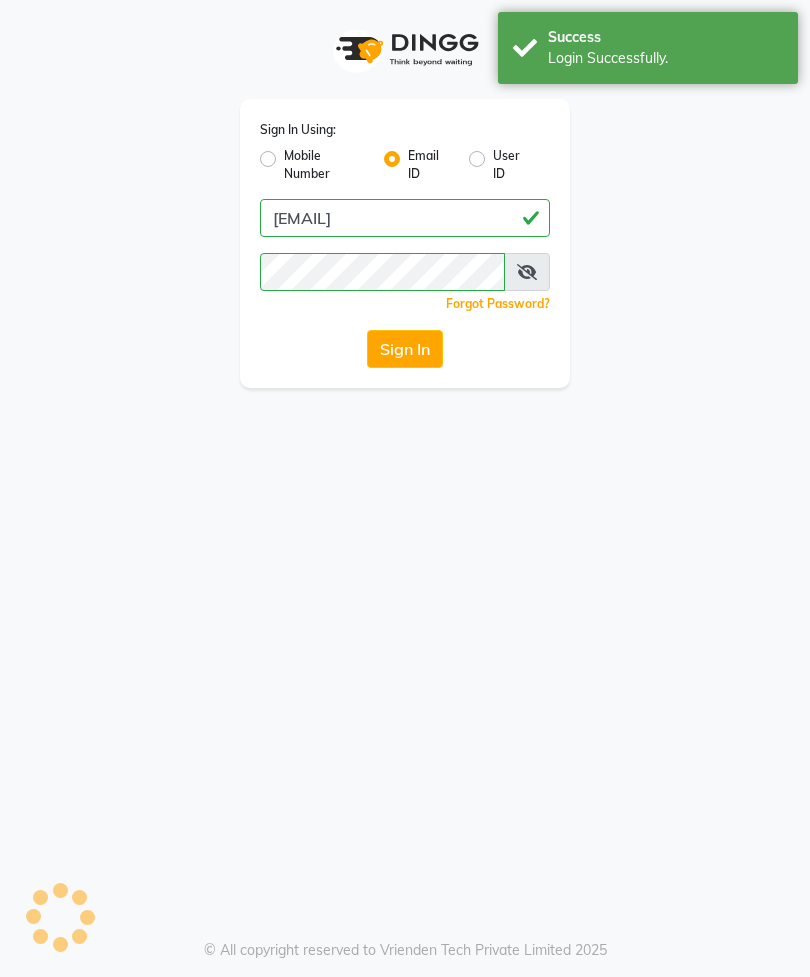 scroll, scrollTop: 0, scrollLeft: 0, axis: both 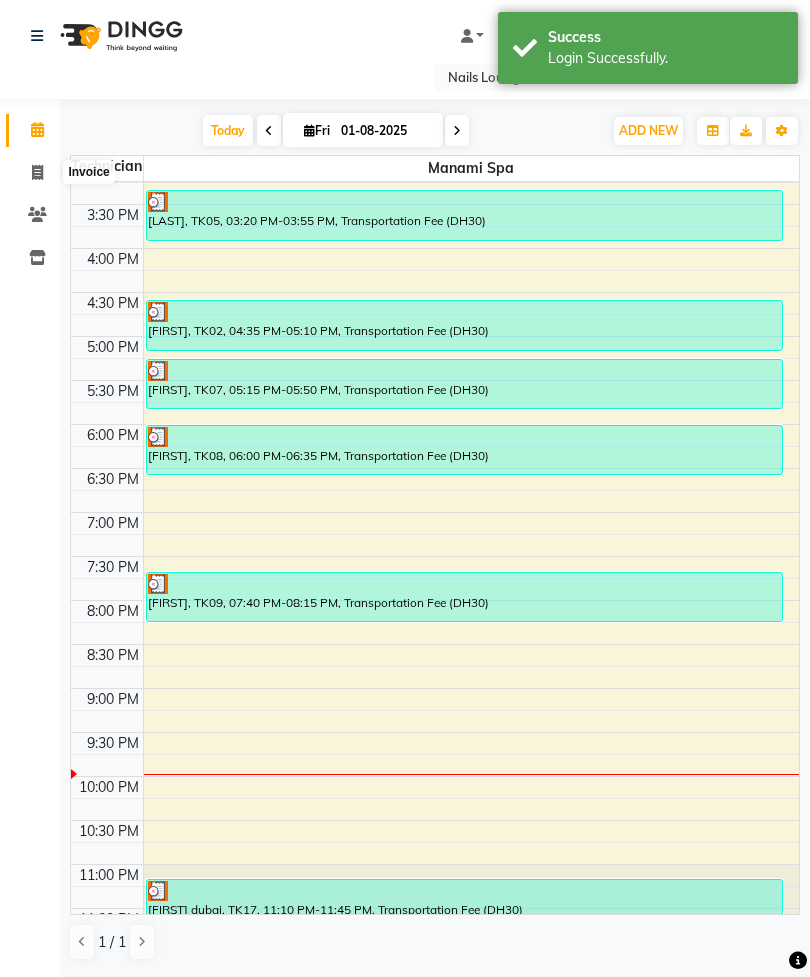 click 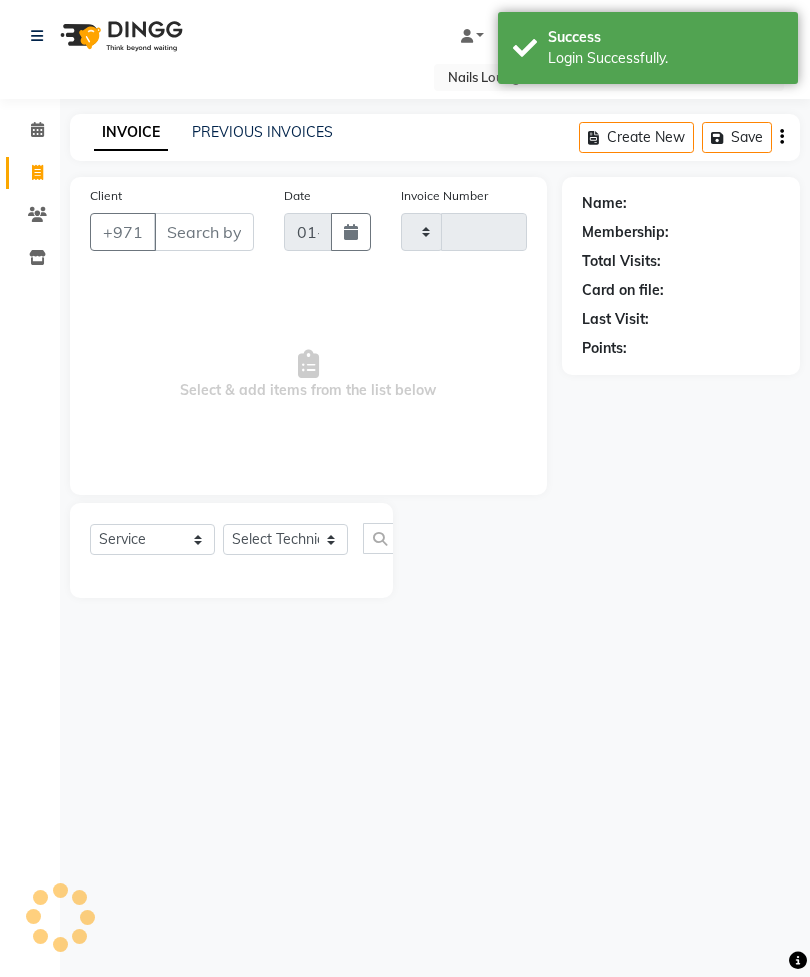 type on "1826" 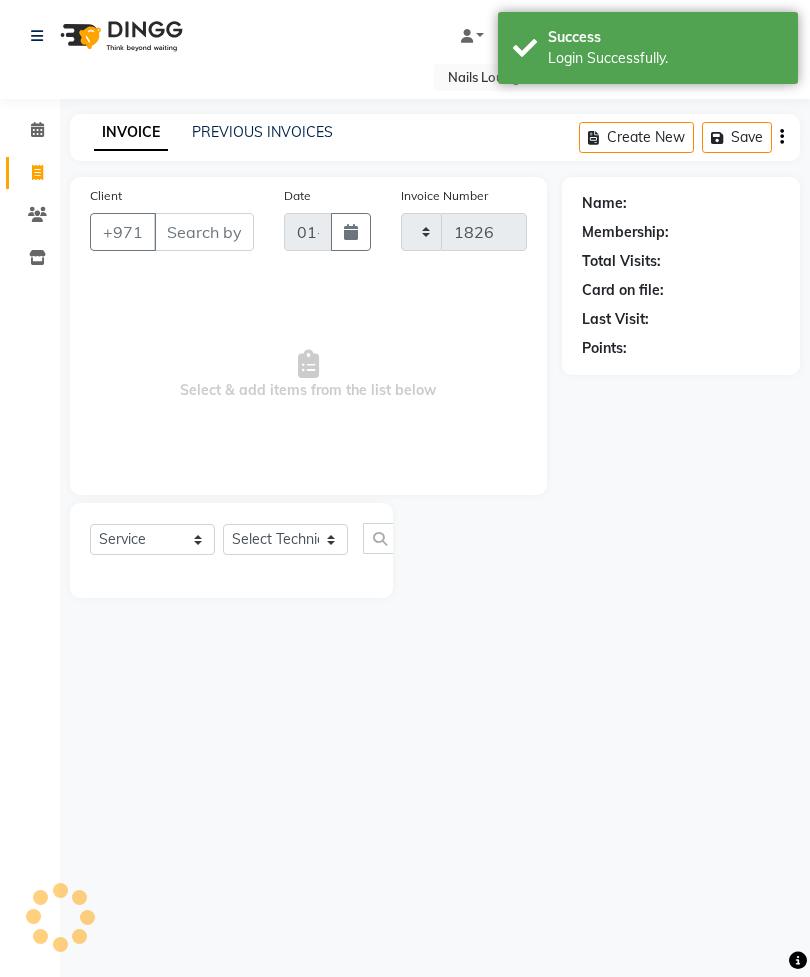 select on "6884" 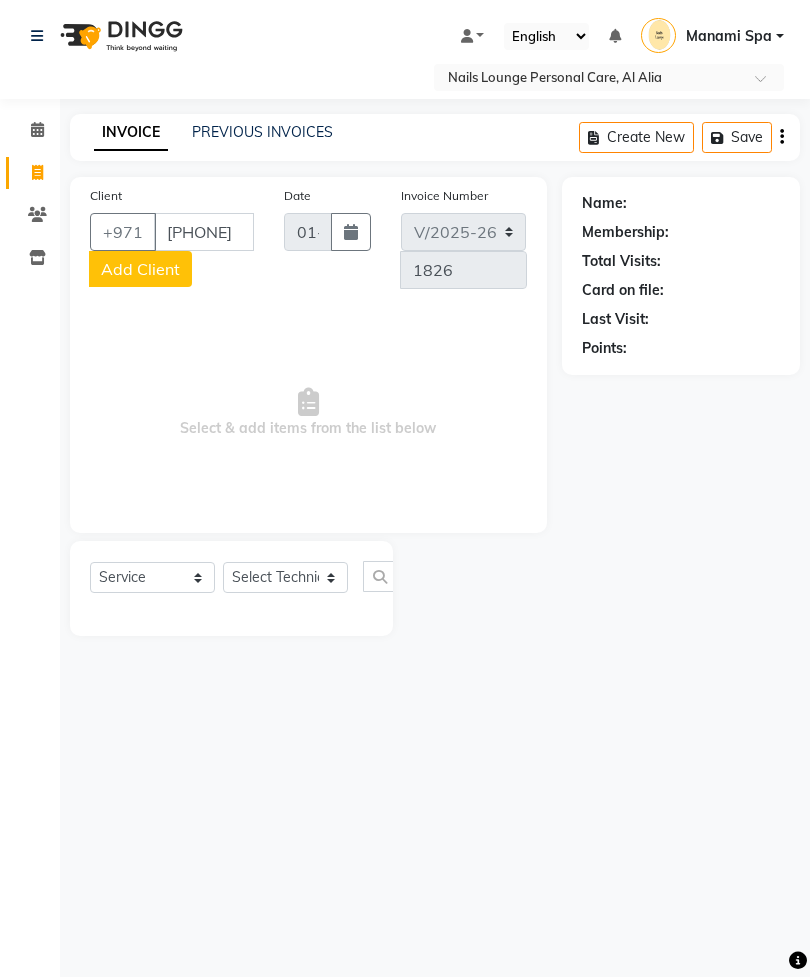 type on "[PHONE]" 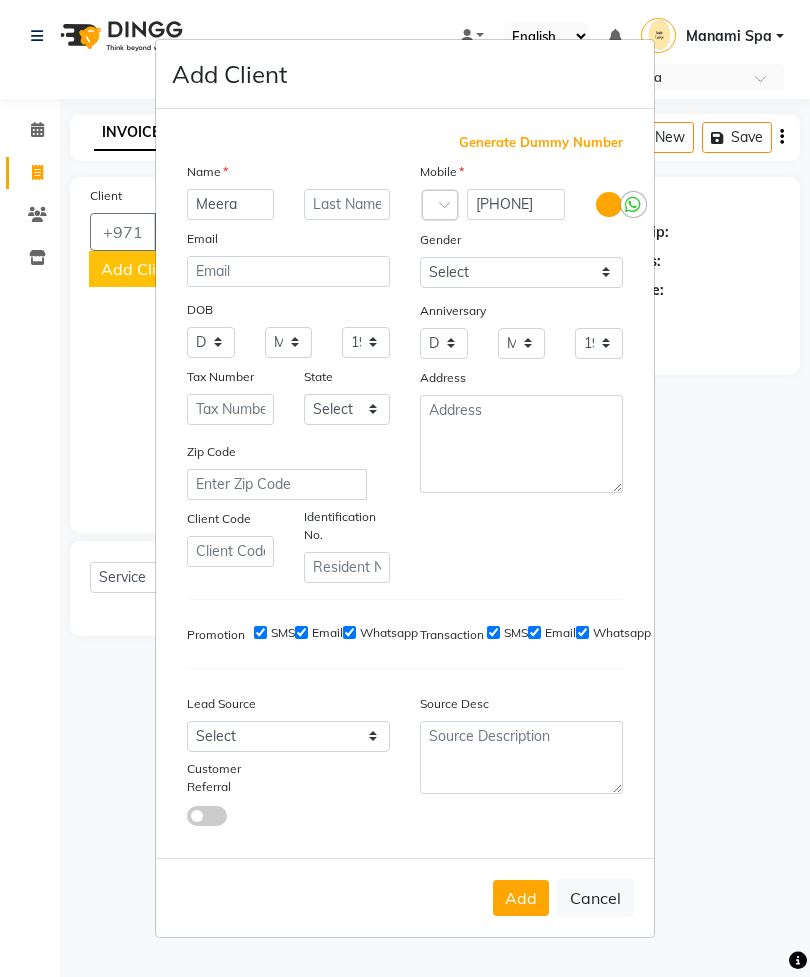 type on "Meera" 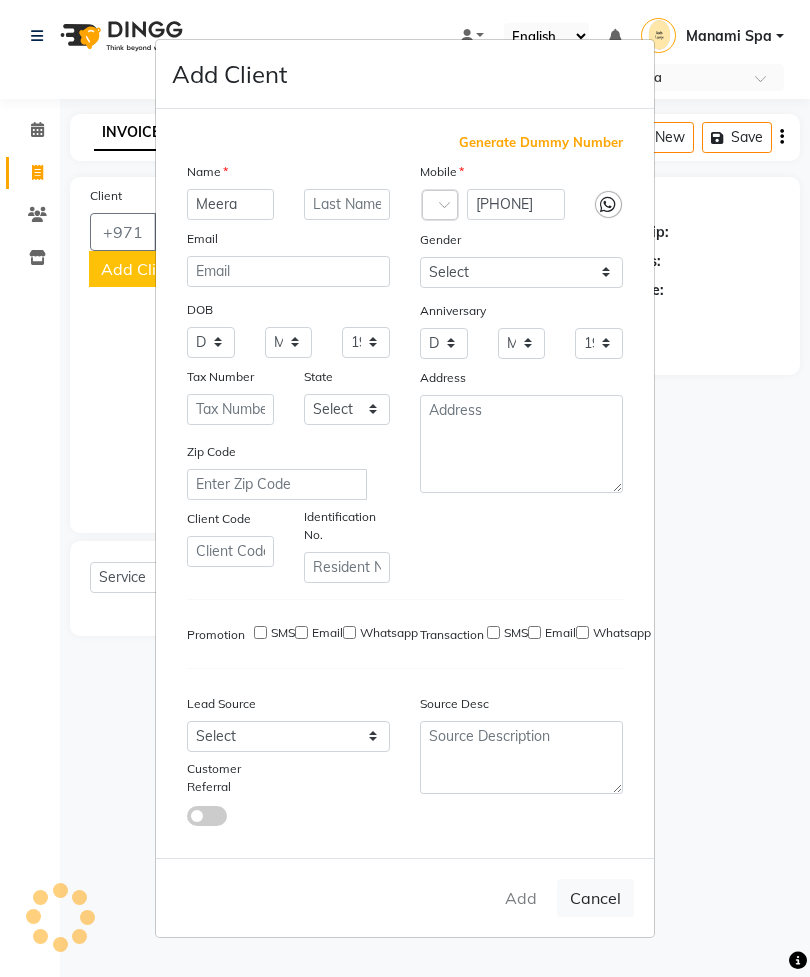 type on "50*****44" 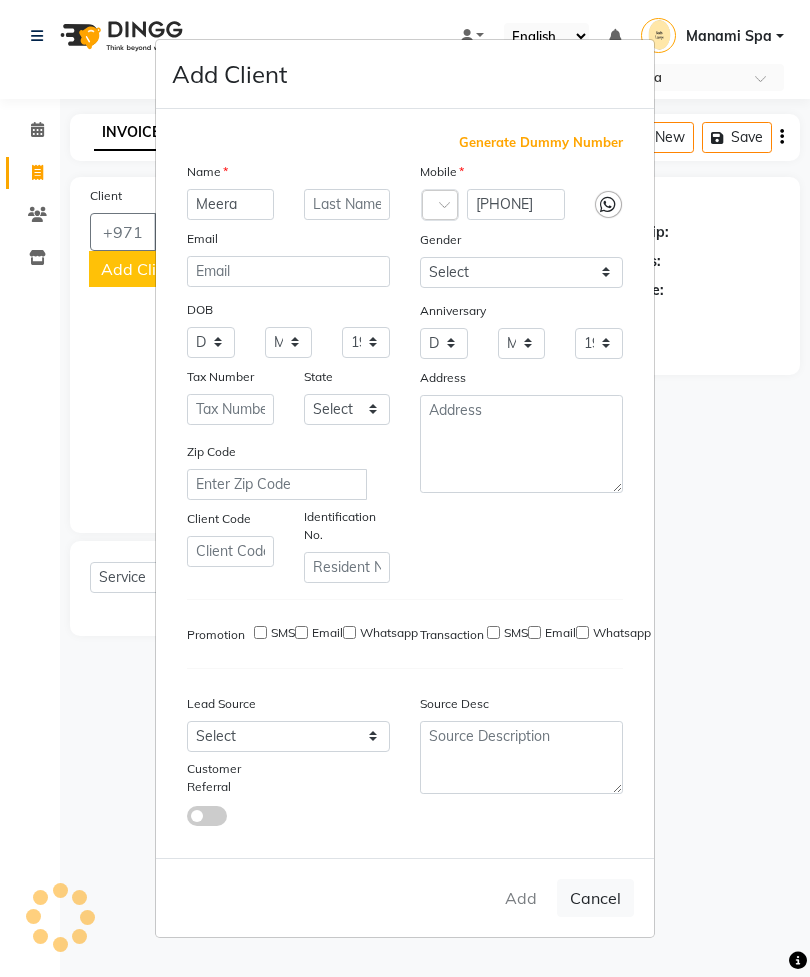 type 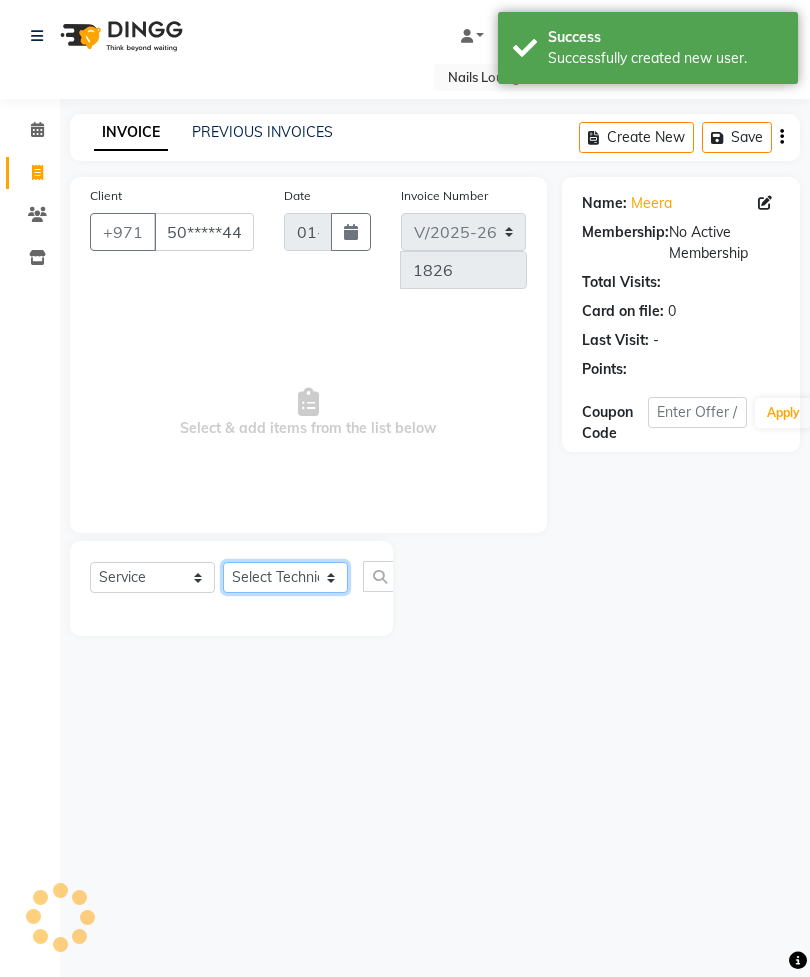 click on "Select Technician Cristine Elahe Flora Haniye Lyn Mahdiye  Manami Spa Manami Spa 2 Melika Mina Nail Lounge Personal Care Nazi  Neda Rona Rowena Sara Shatha Sima Sophia Yegi" 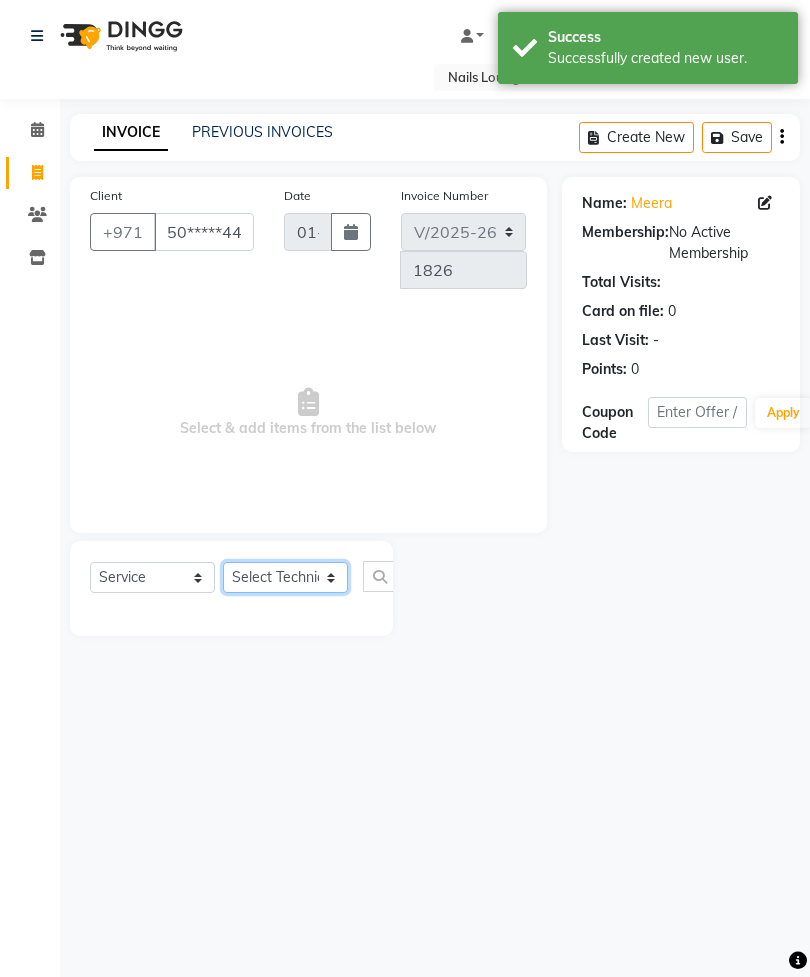 select on "53952" 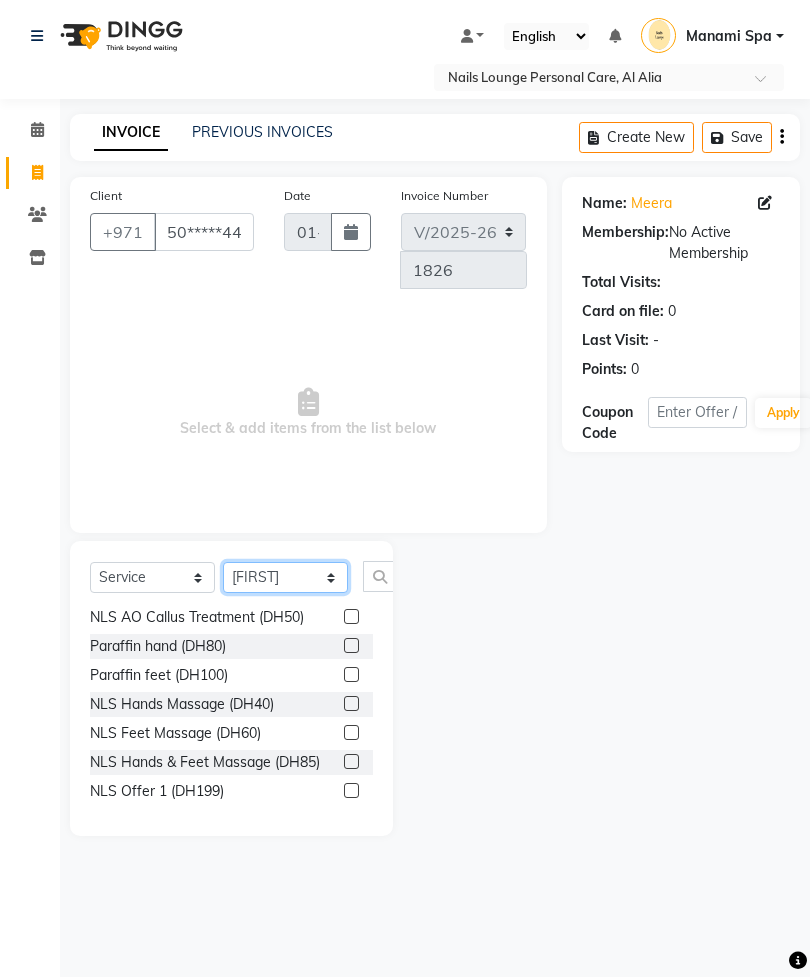 scroll, scrollTop: 387, scrollLeft: 0, axis: vertical 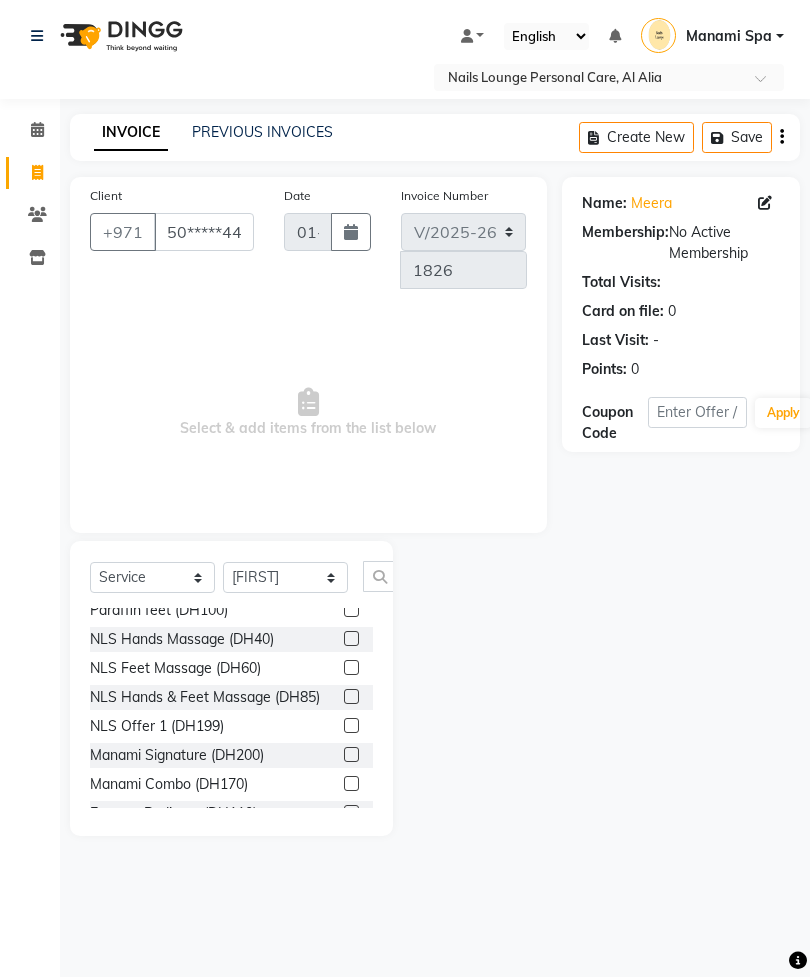 click 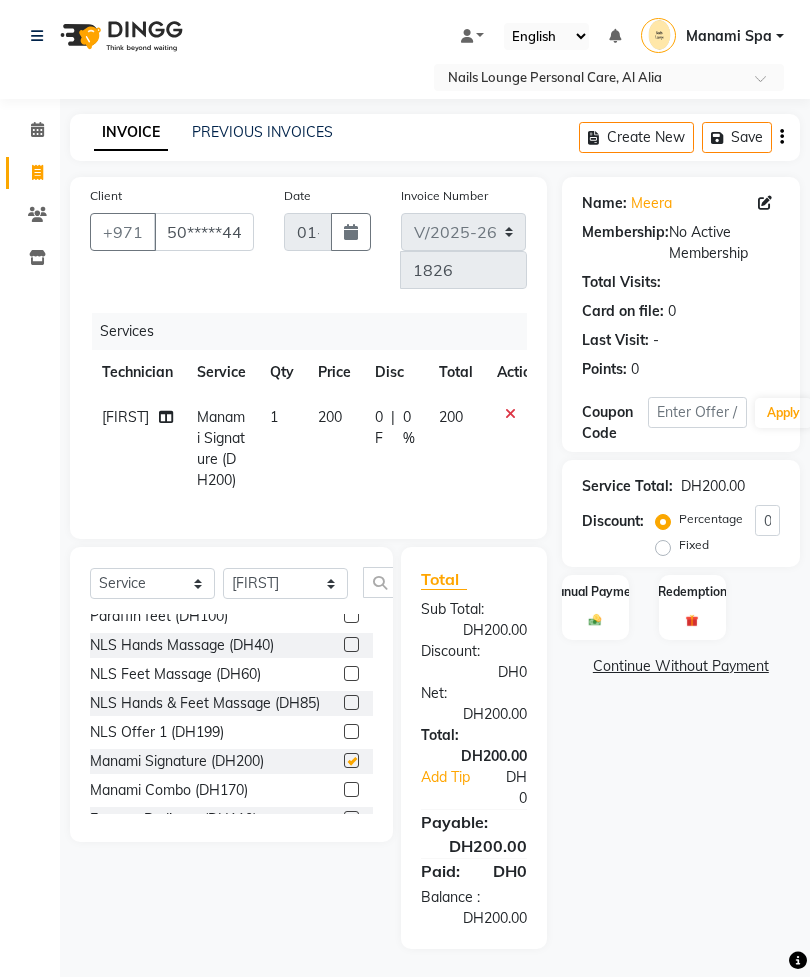 checkbox on "false" 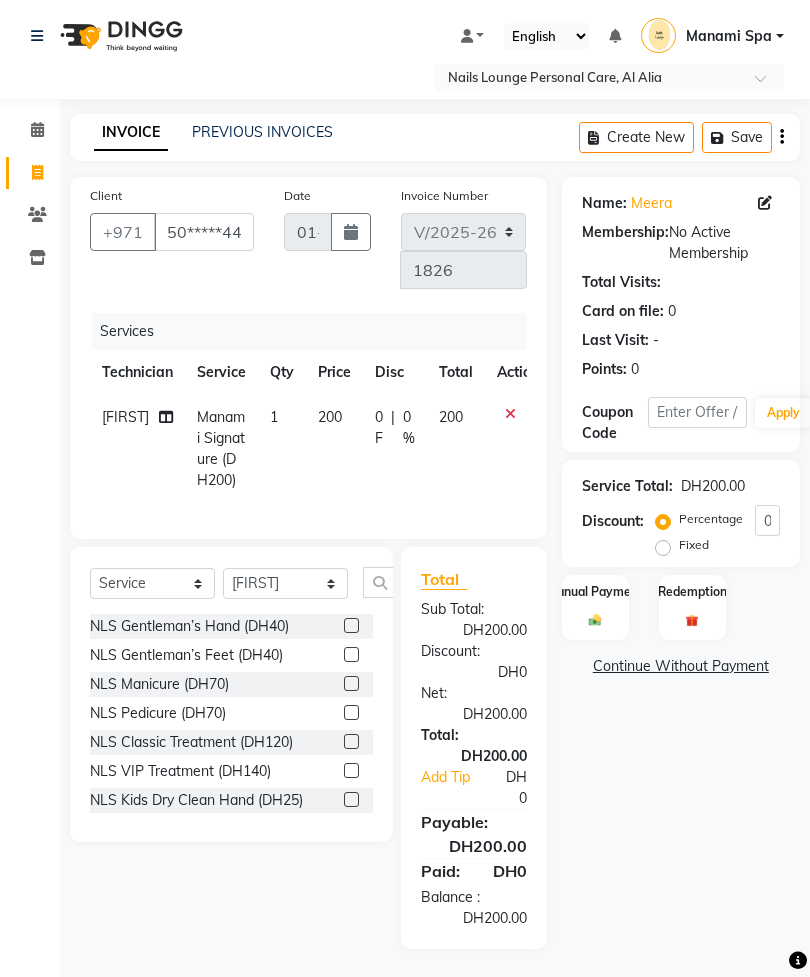 scroll, scrollTop: 0, scrollLeft: 0, axis: both 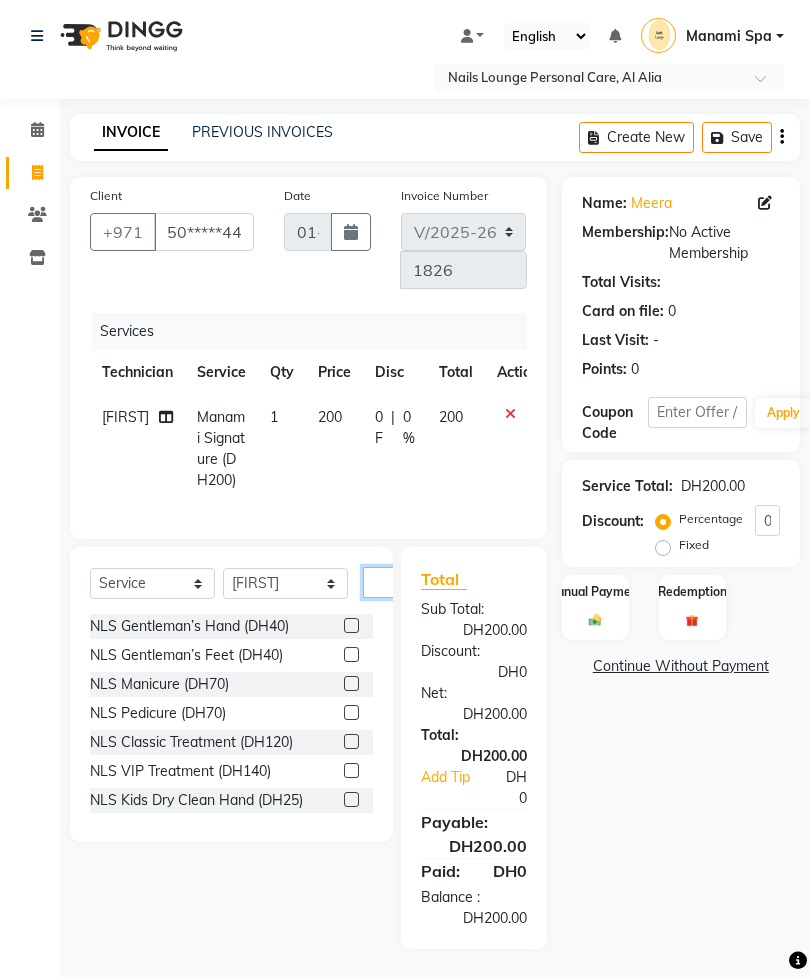 click 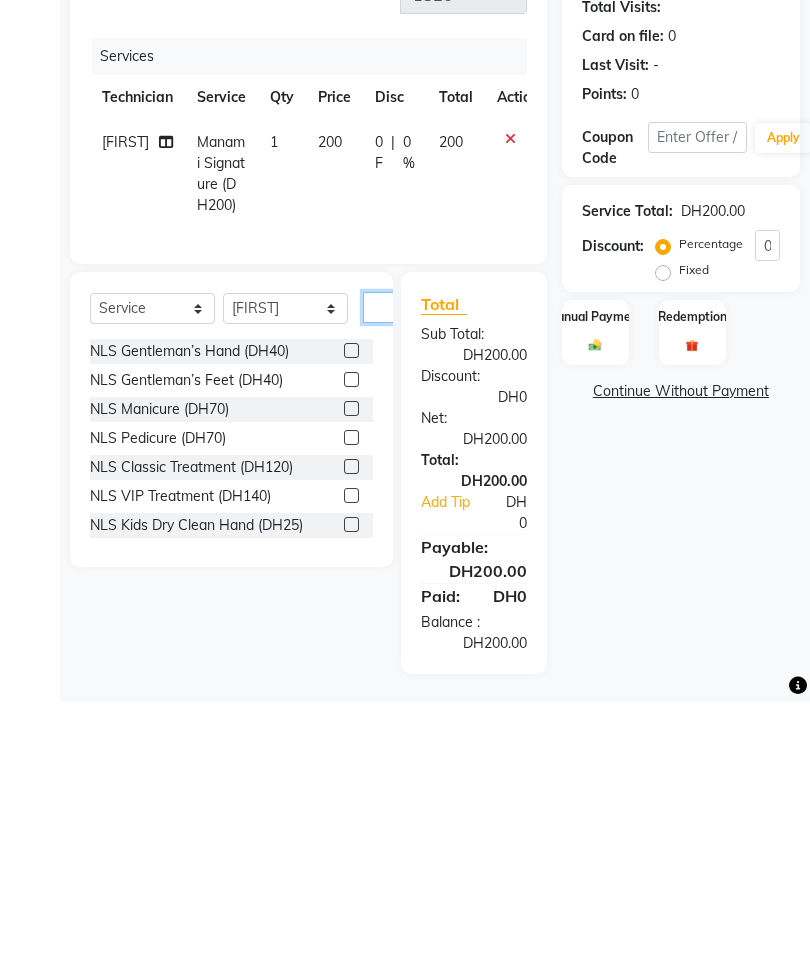 scroll, scrollTop: 0, scrollLeft: 38, axis: horizontal 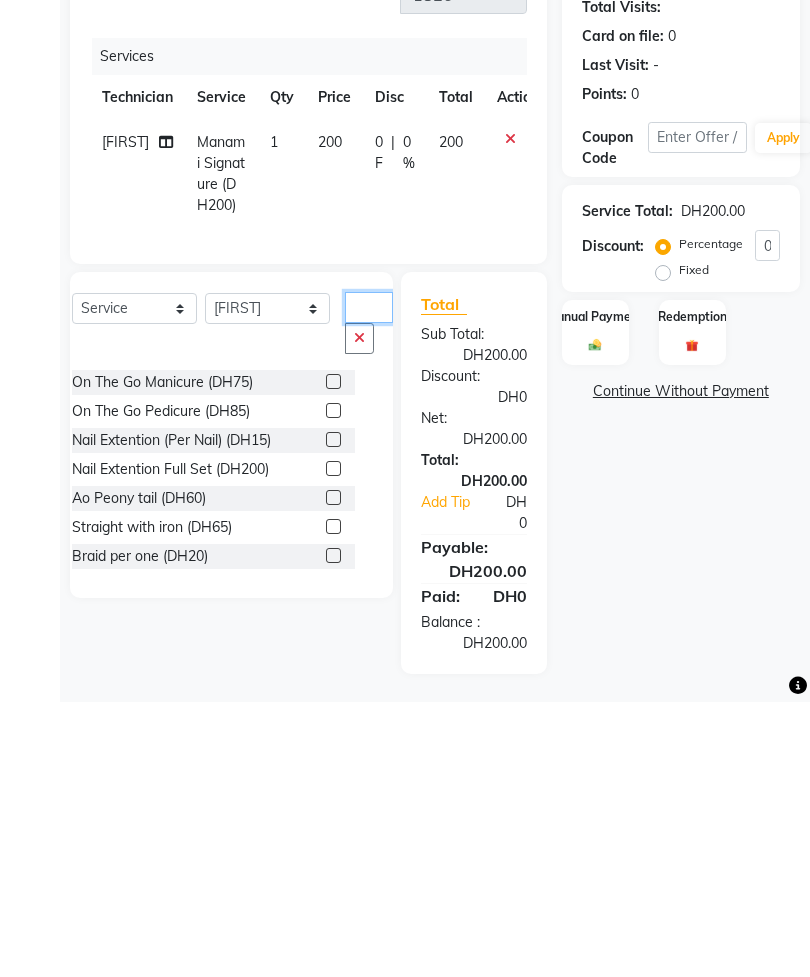 type on "On" 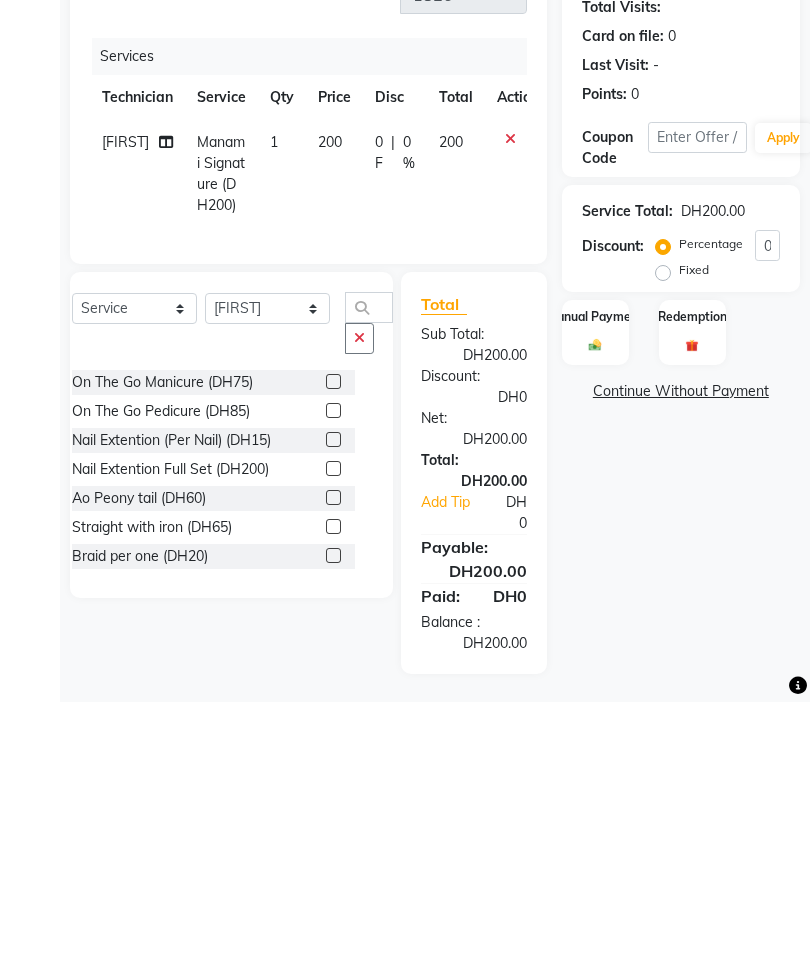 click 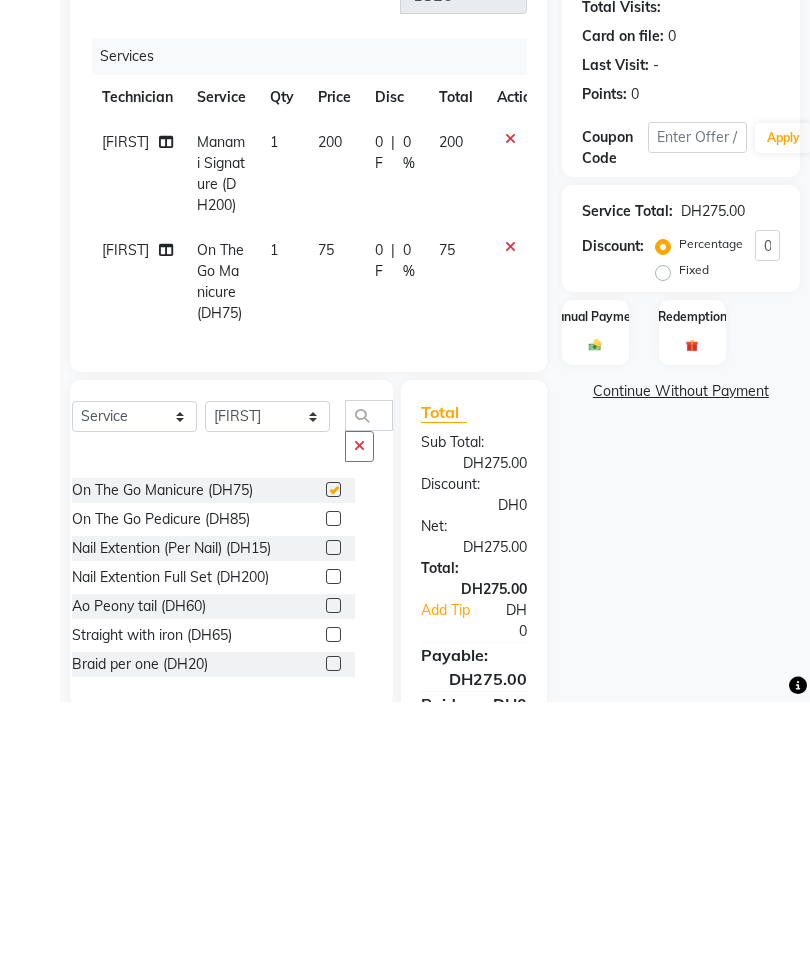 scroll, scrollTop: 23, scrollLeft: 0, axis: vertical 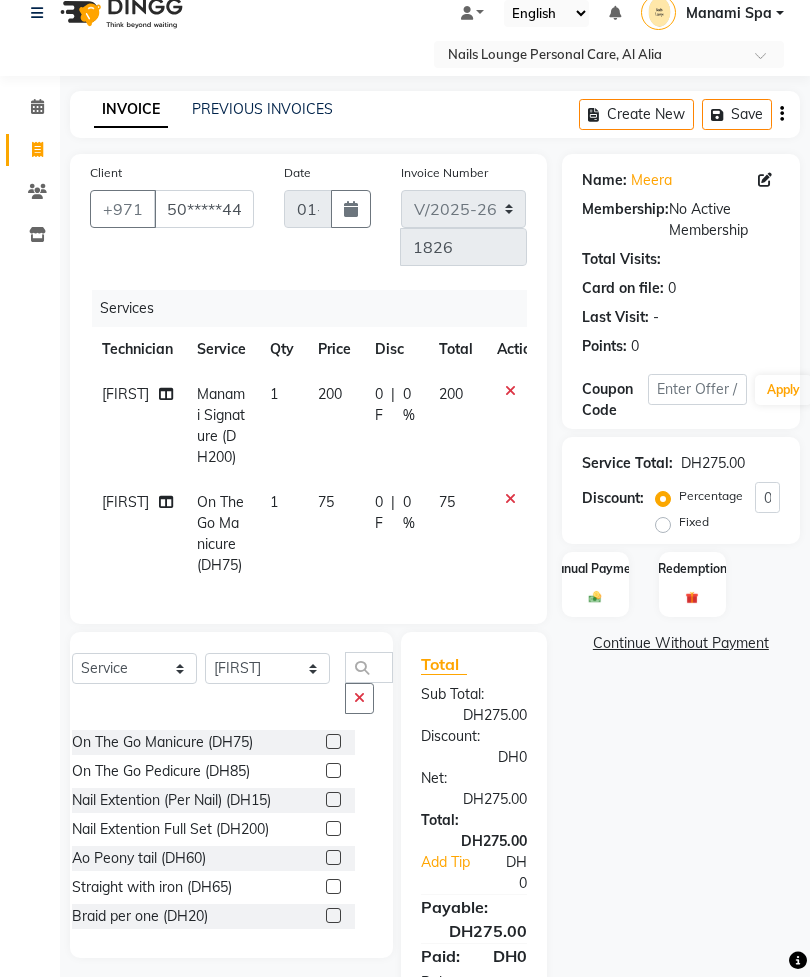 checkbox on "false" 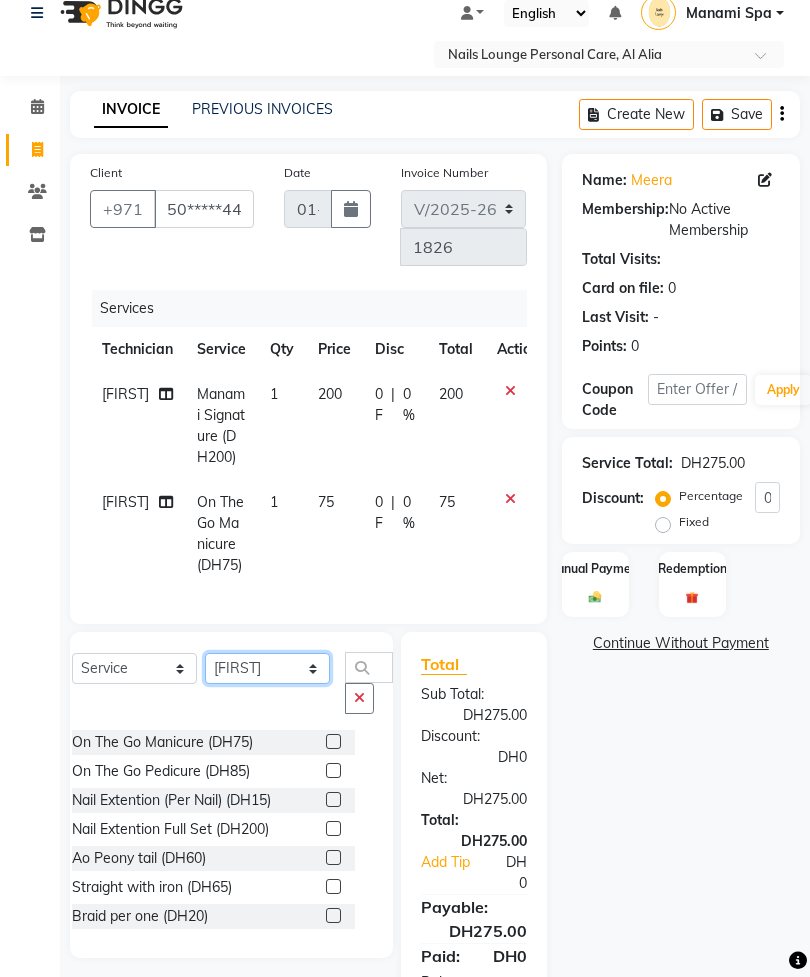 click on "Select Technician Cristine Elahe Flora Haniye Lyn Mahdiye  Manami Spa Manami Spa 2 Melika Mina Nail Lounge Personal Care Nazi  Neda Rona Rowena Sara Shatha Sima Sophia Yegi" 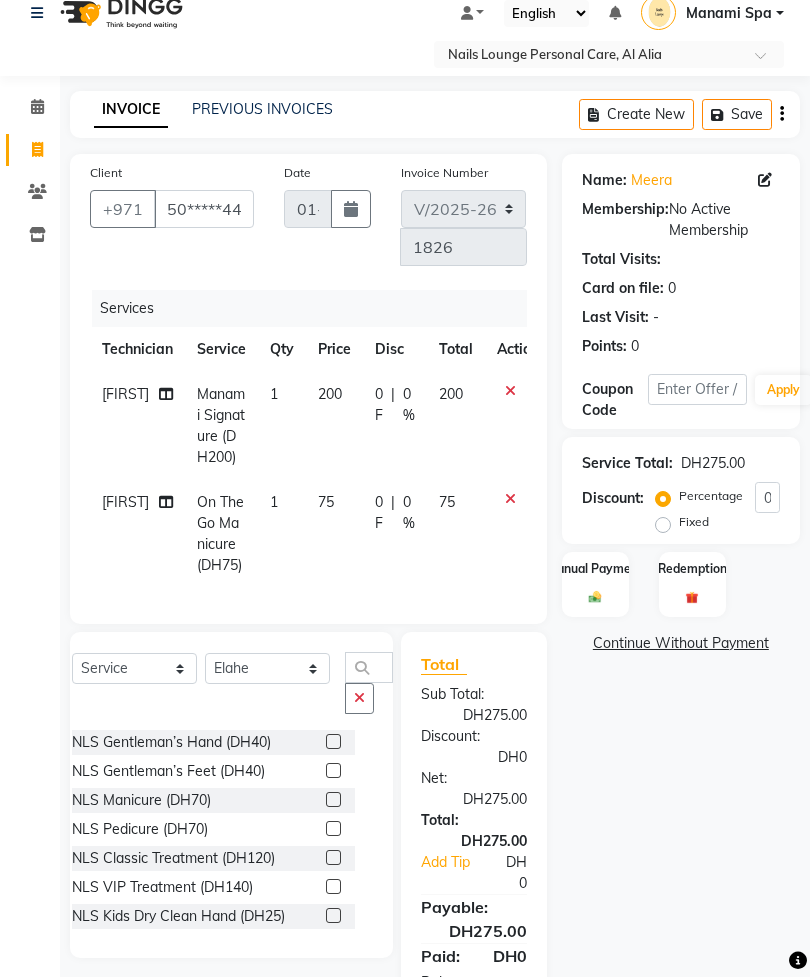 click 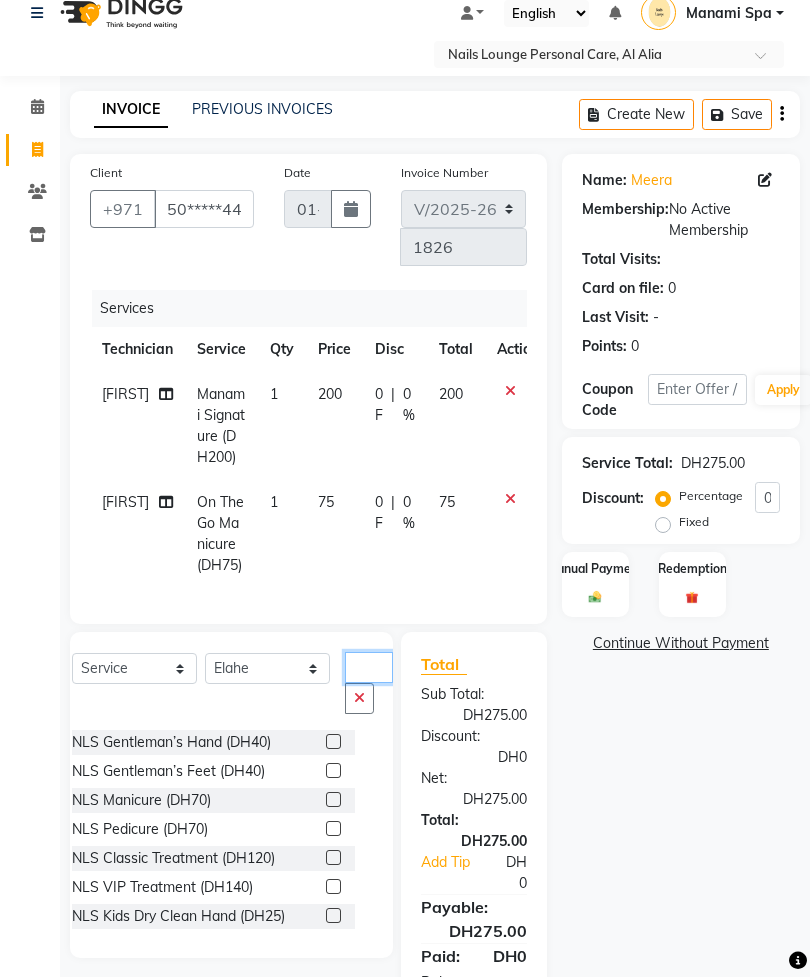 scroll, scrollTop: 63, scrollLeft: 0, axis: vertical 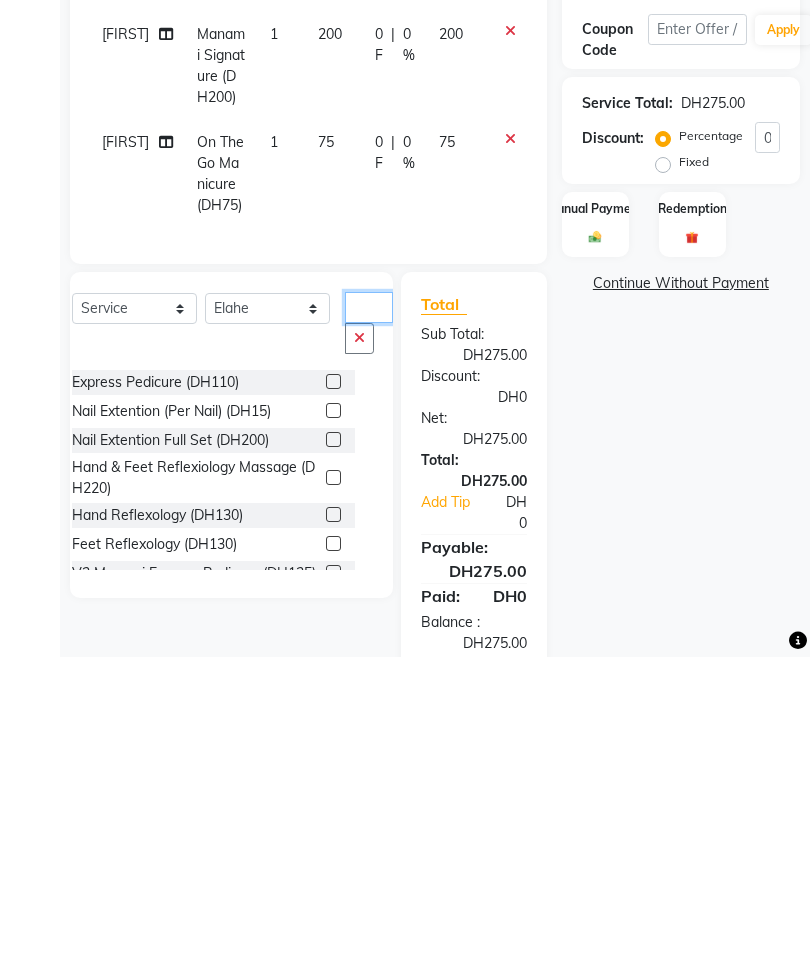 type on "Ex" 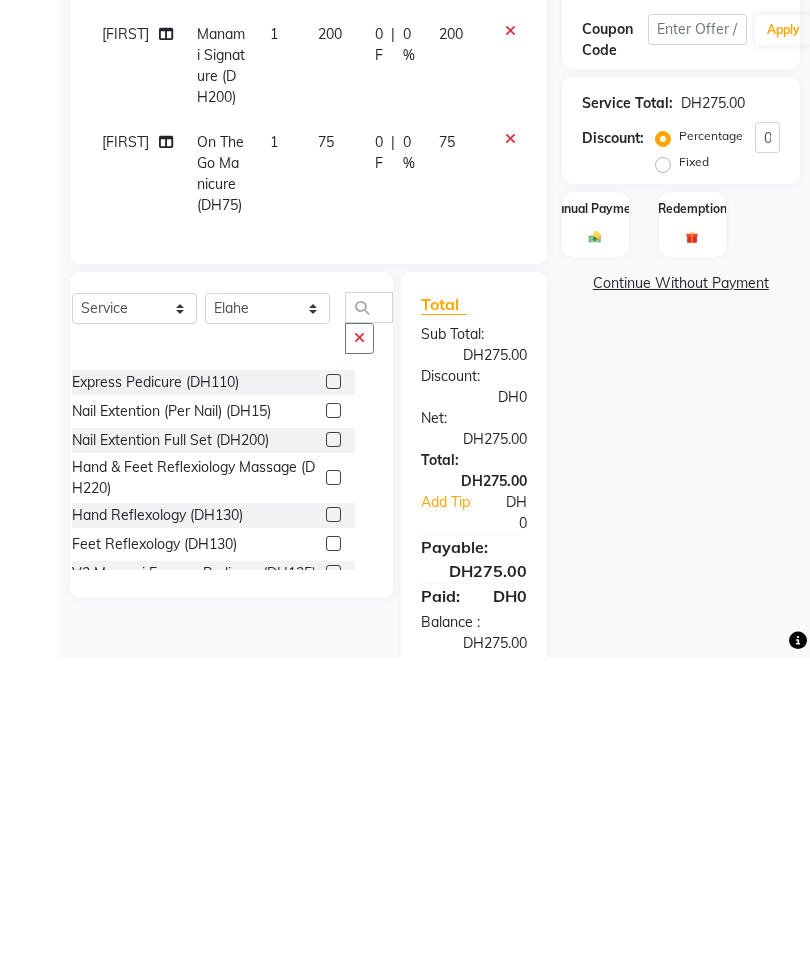 click 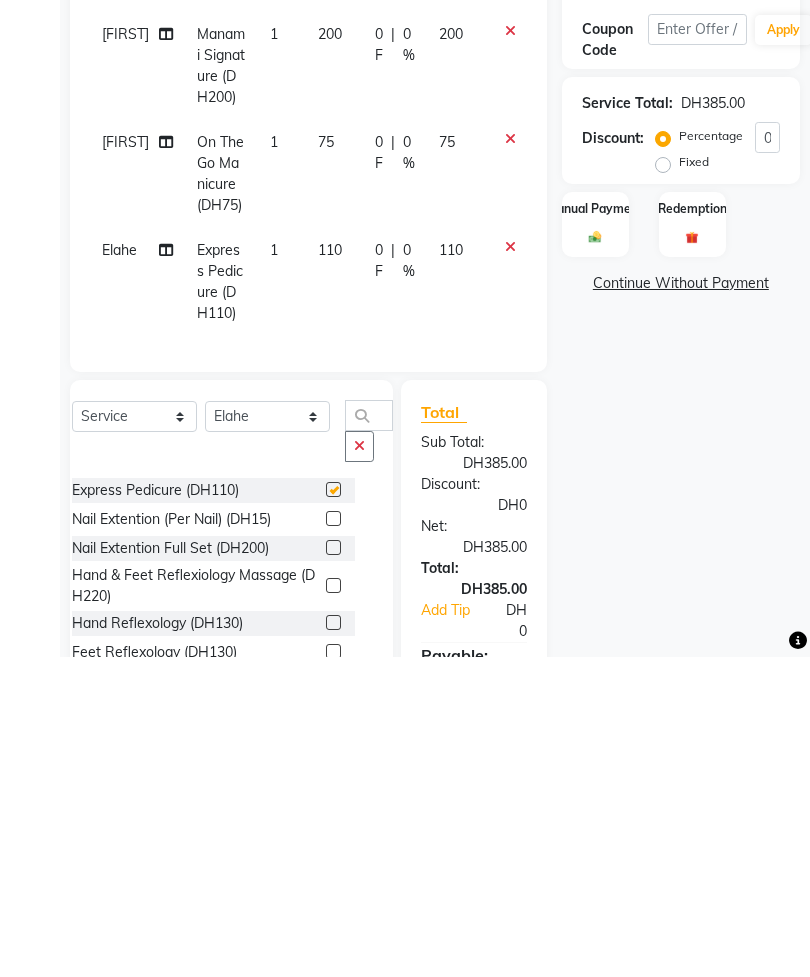 scroll, scrollTop: 131, scrollLeft: 0, axis: vertical 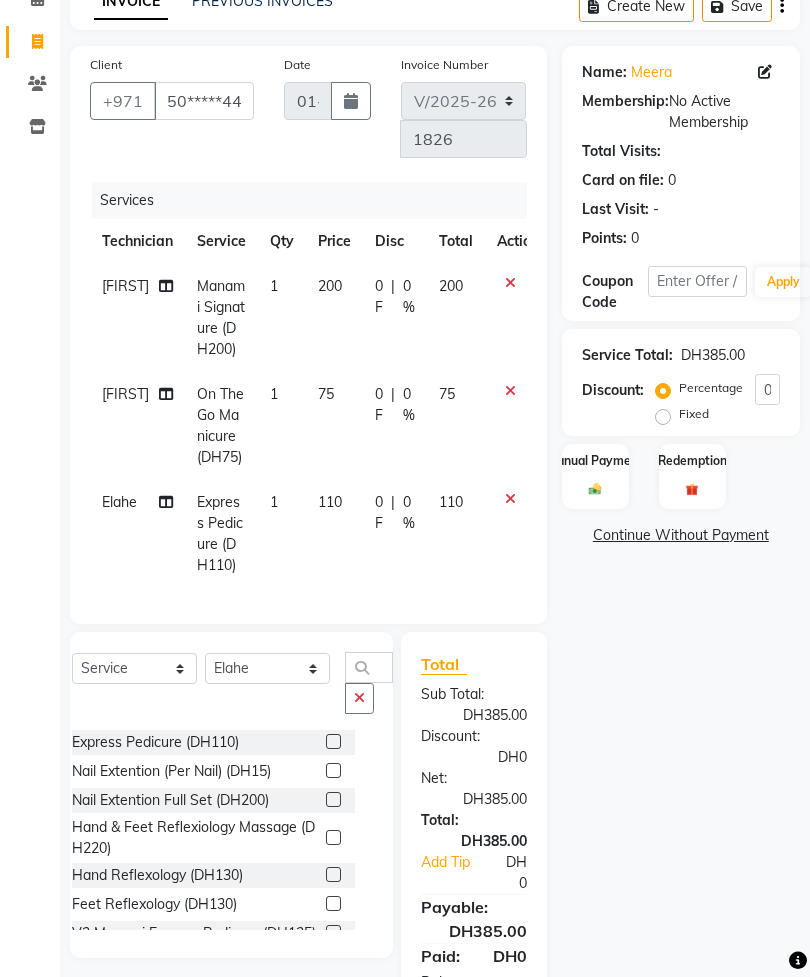 checkbox on "false" 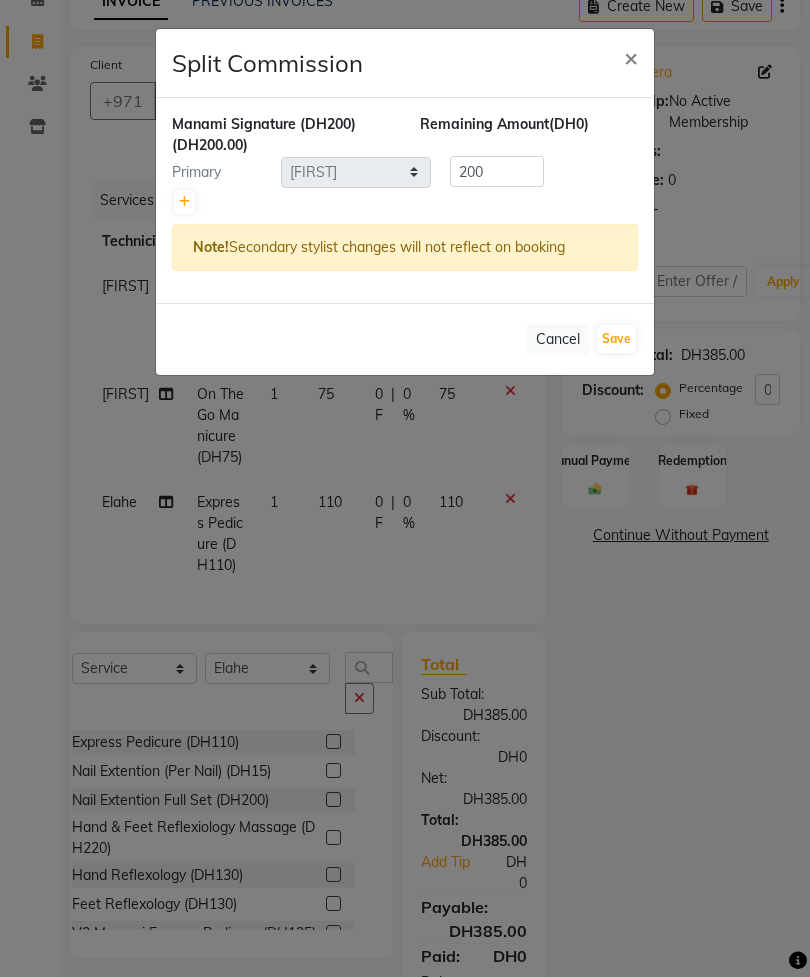 click 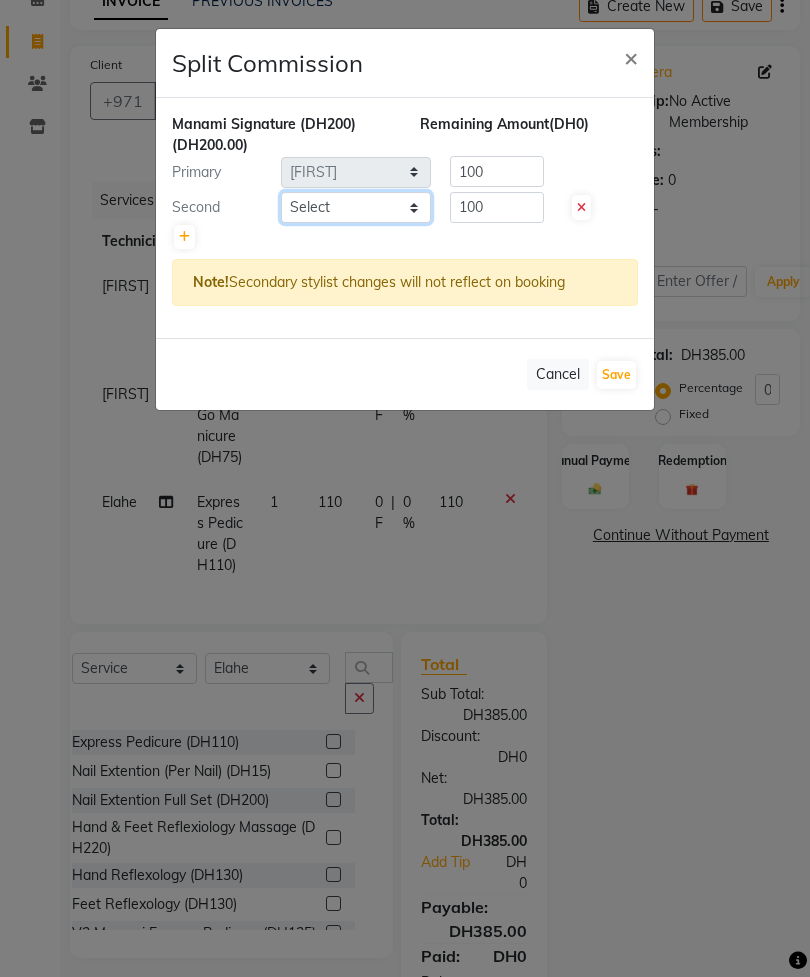 click on "Select  [FIRST]   [FIRST]   [FIRST]   [FIRST]   [FIRST]   [FIRST]    Manami Spa   Manami Spa 2   [FIRST]   [FIRST]   Nail Lounge Personal Care   [FIRST]    [FIRST]   [FIRST]   [FIRST]   [FIRST]   [FIRST]   [FIRST]   [FIRST]   [FIRST]   [FIRST]" 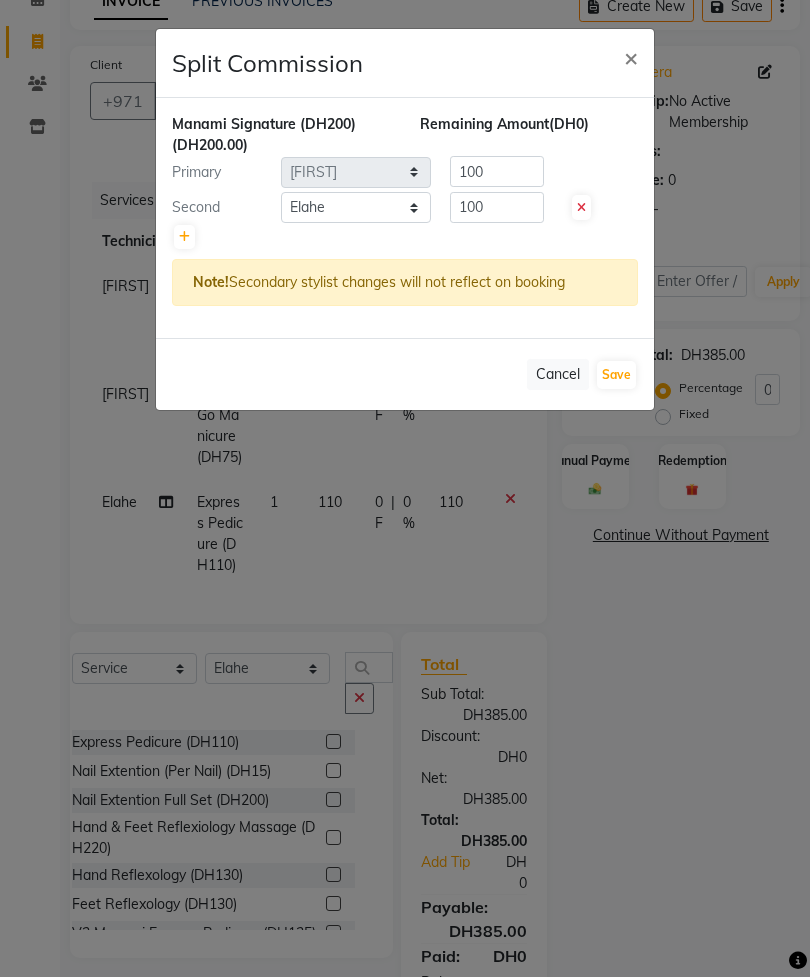 click on "Save" 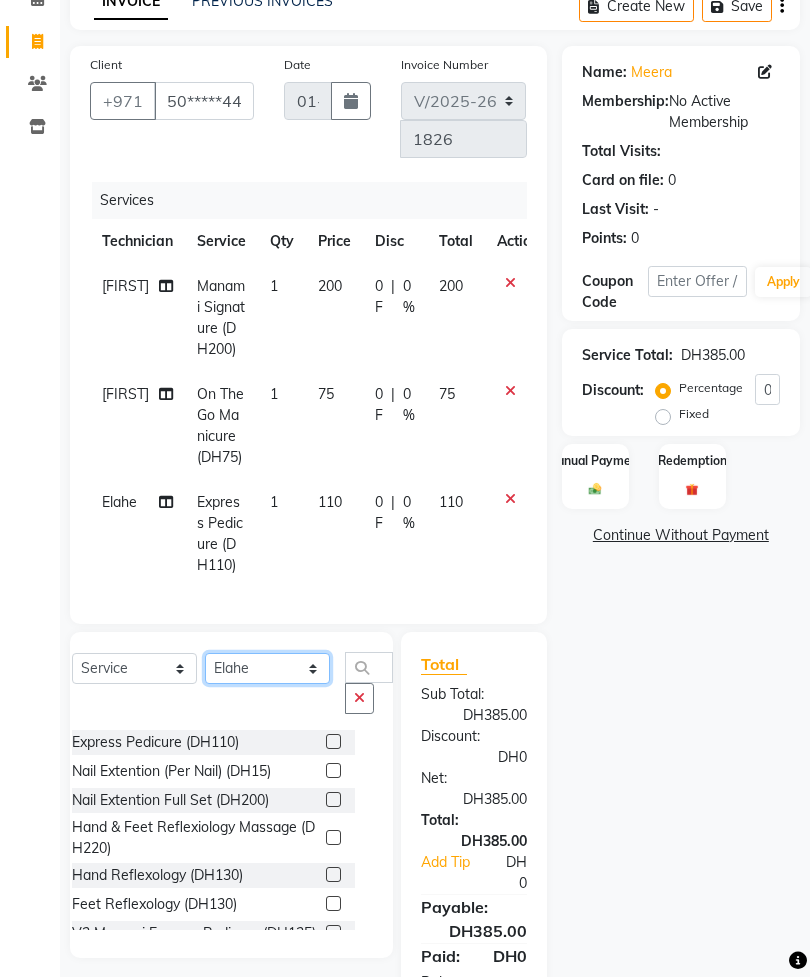 click on "Select Technician Cristine Elahe Flora Haniye Lyn Mahdiye  Manami Spa Manami Spa 2 Melika Mina Nail Lounge Personal Care Nazi  Neda Rona Rowena Sara Shatha Sima Sophia Yegi" 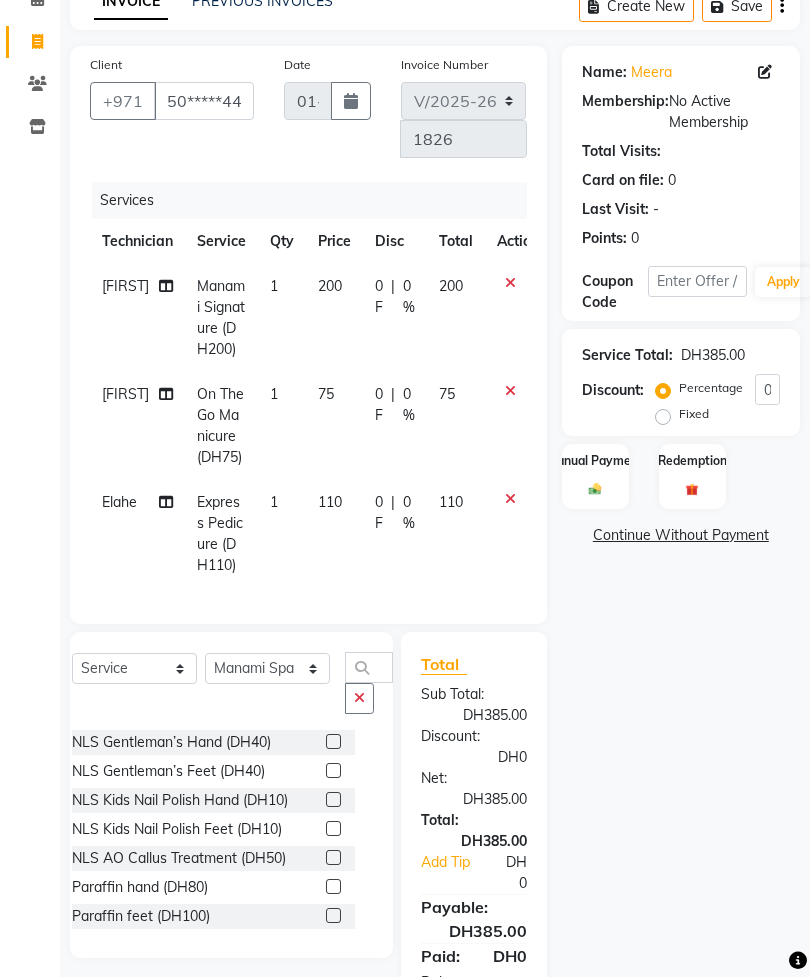 click 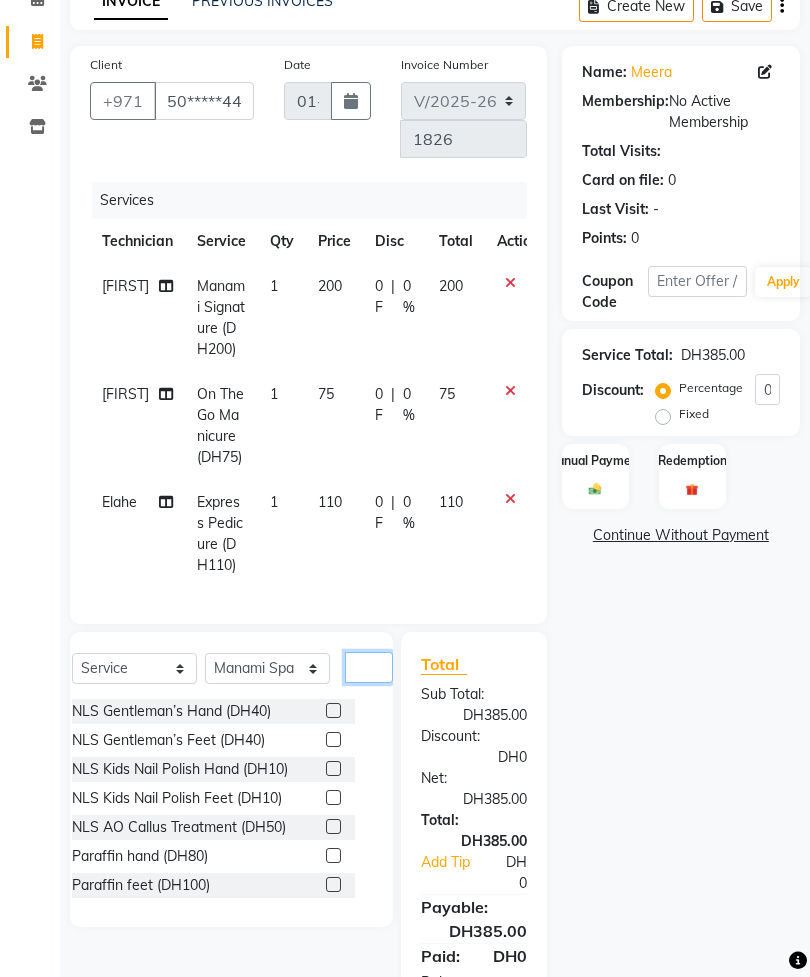 scroll, scrollTop: 171, scrollLeft: 0, axis: vertical 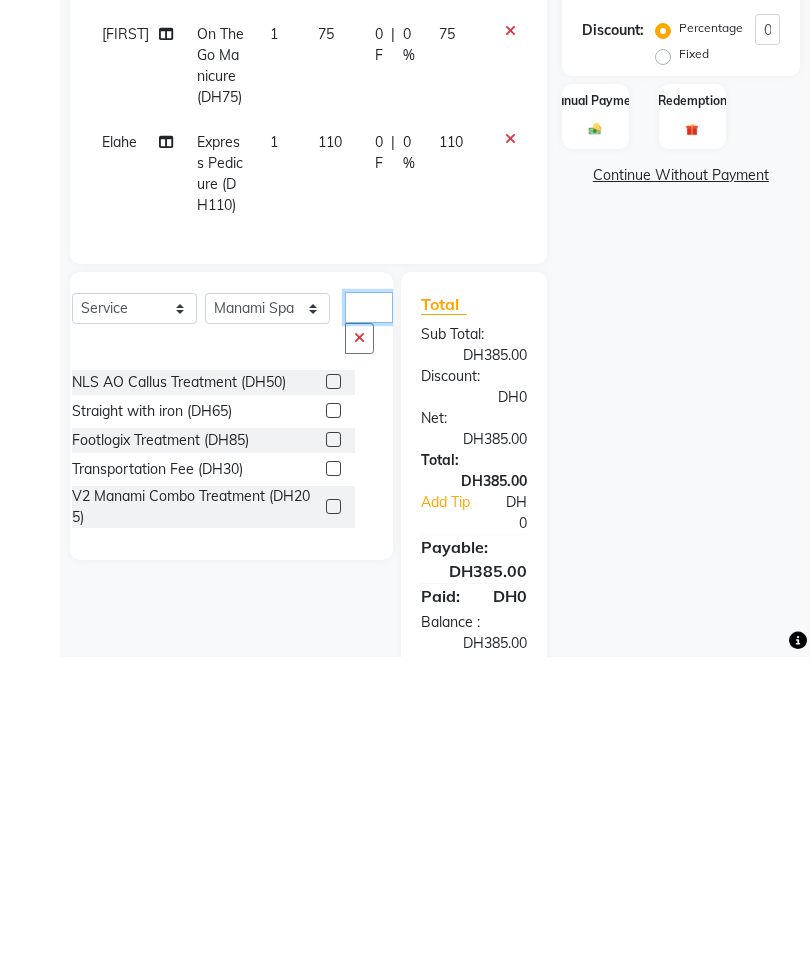 type on "Tr" 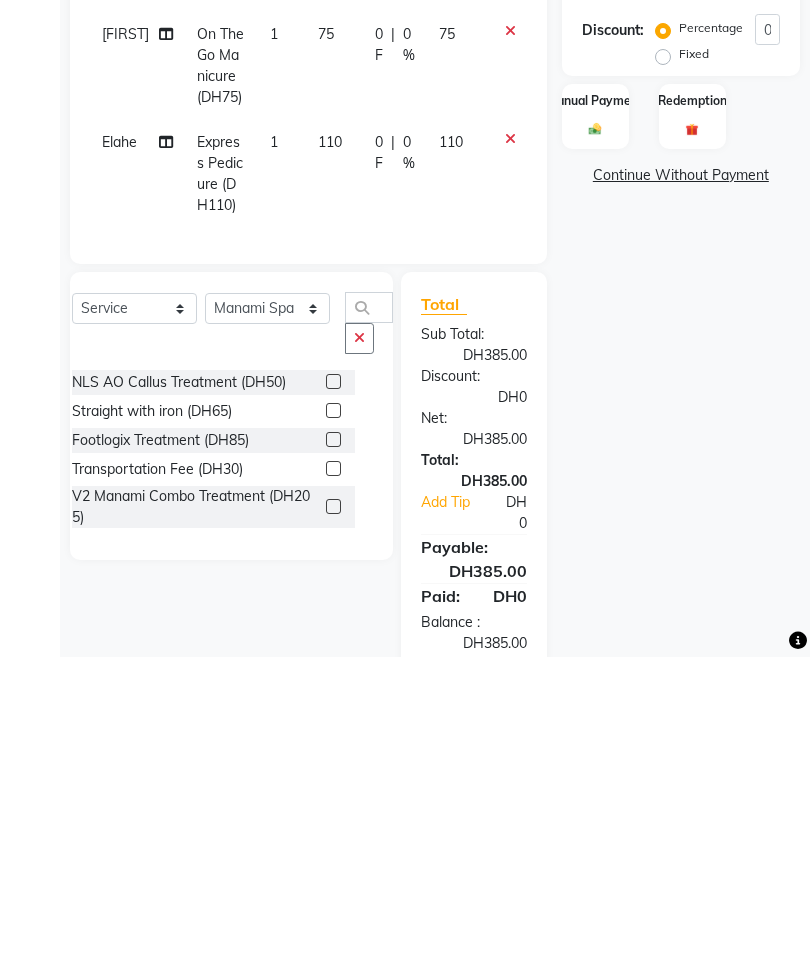 click 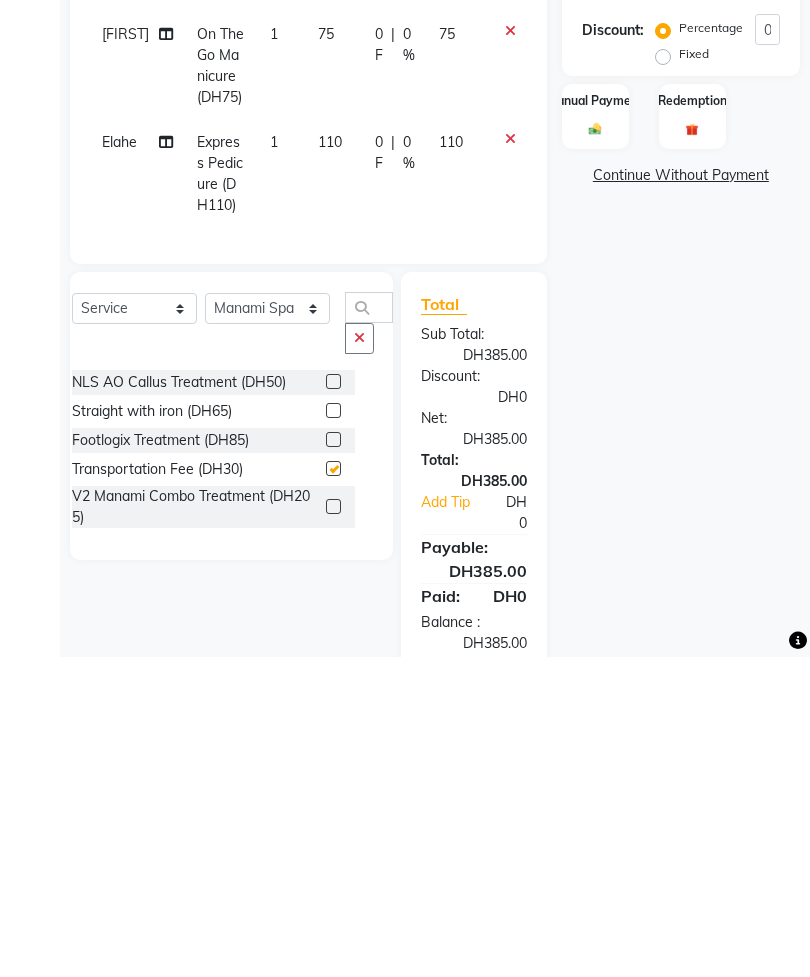 scroll, scrollTop: 239, scrollLeft: 0, axis: vertical 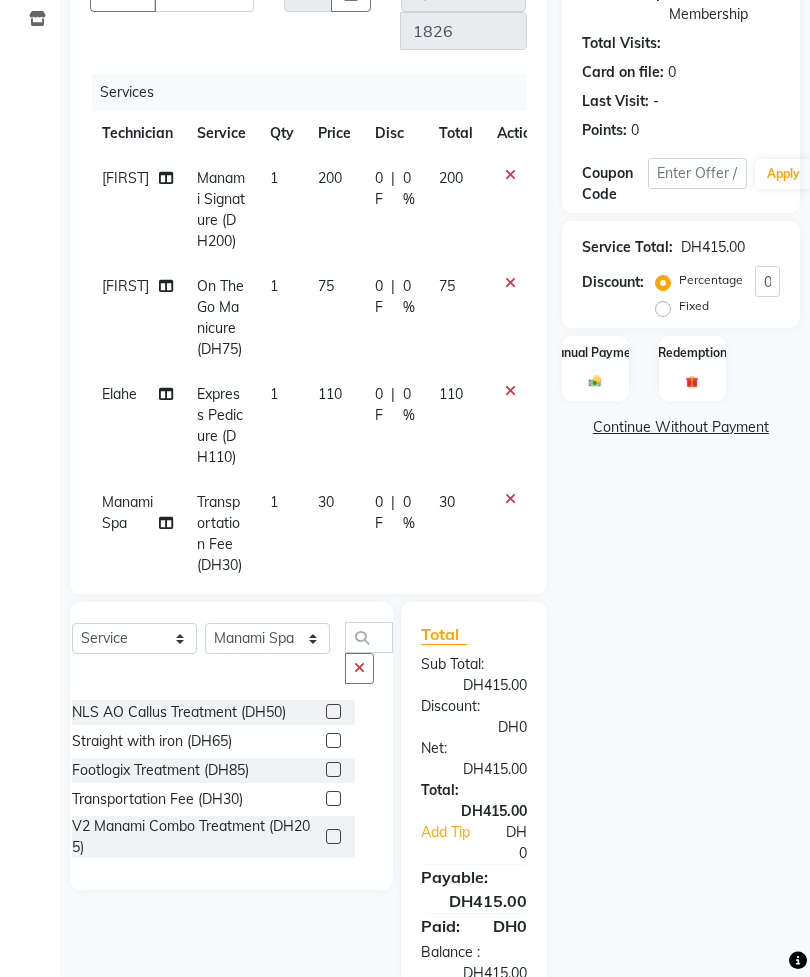 checkbox on "false" 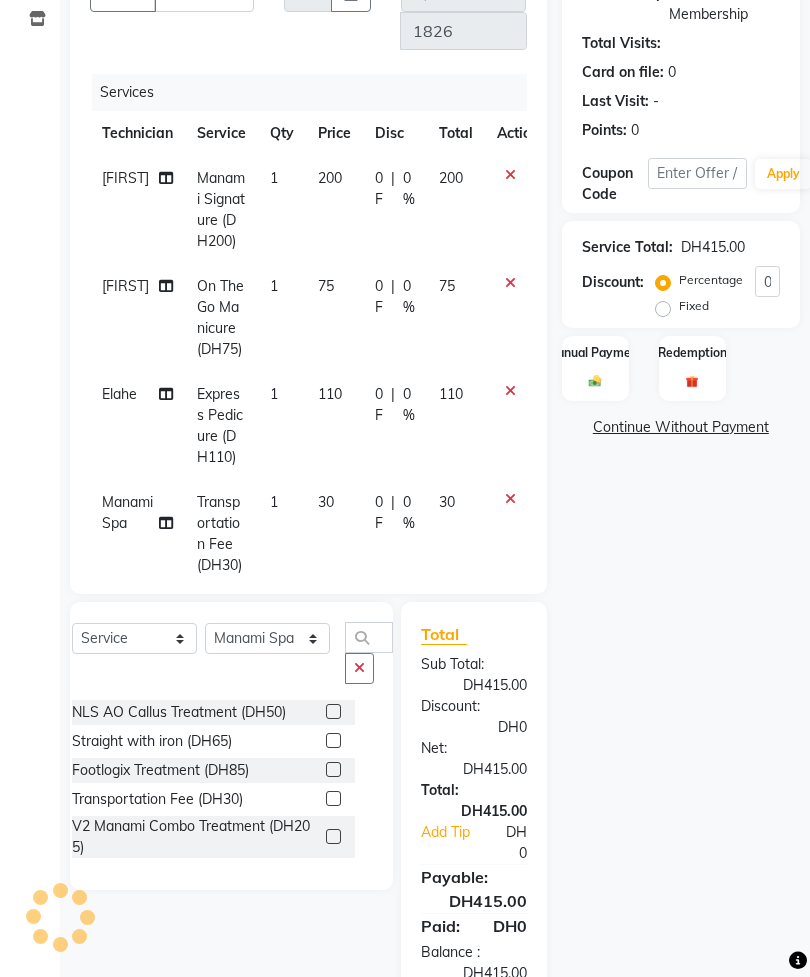 click 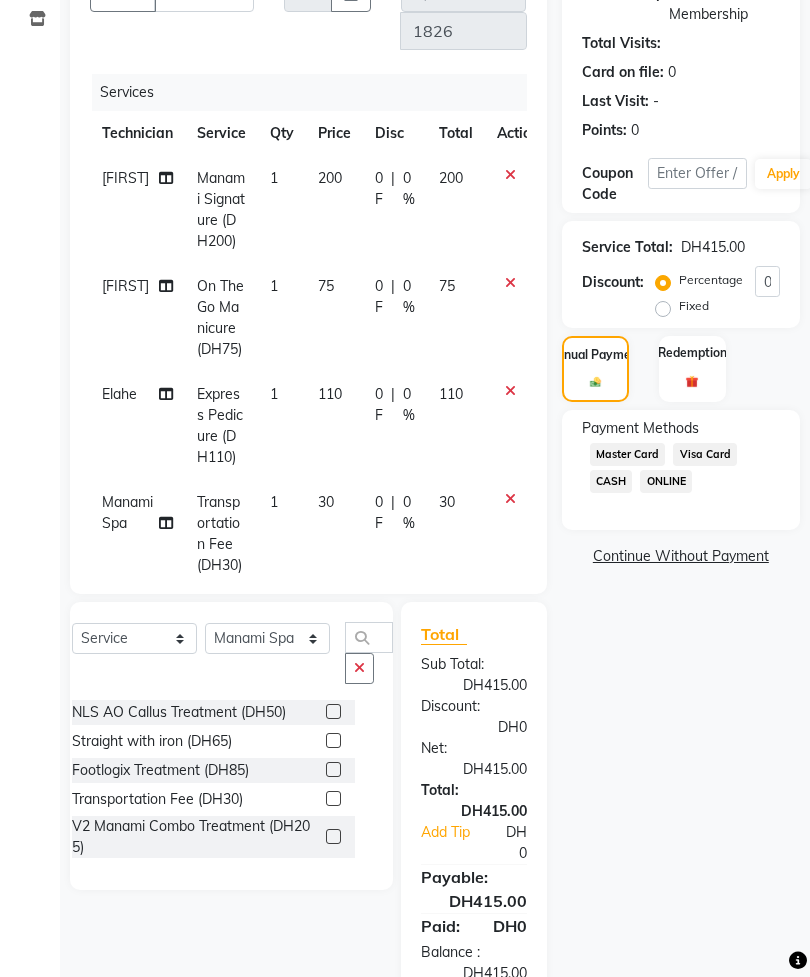 click on "Visa Card" 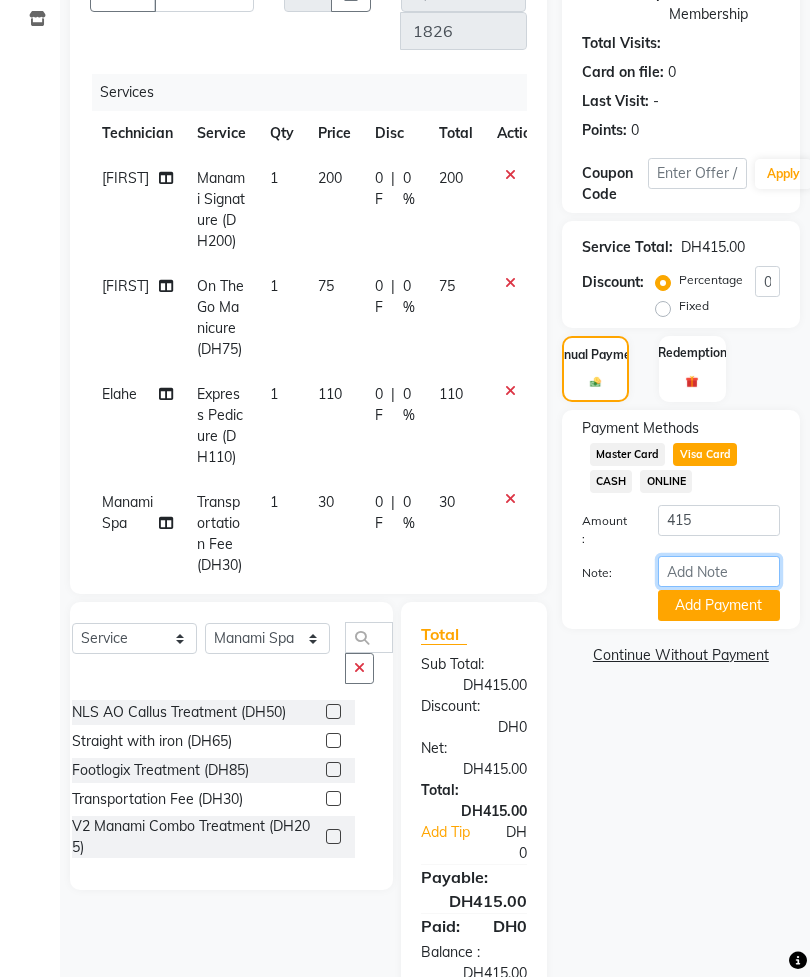 click on "Note:" at bounding box center [719, 571] 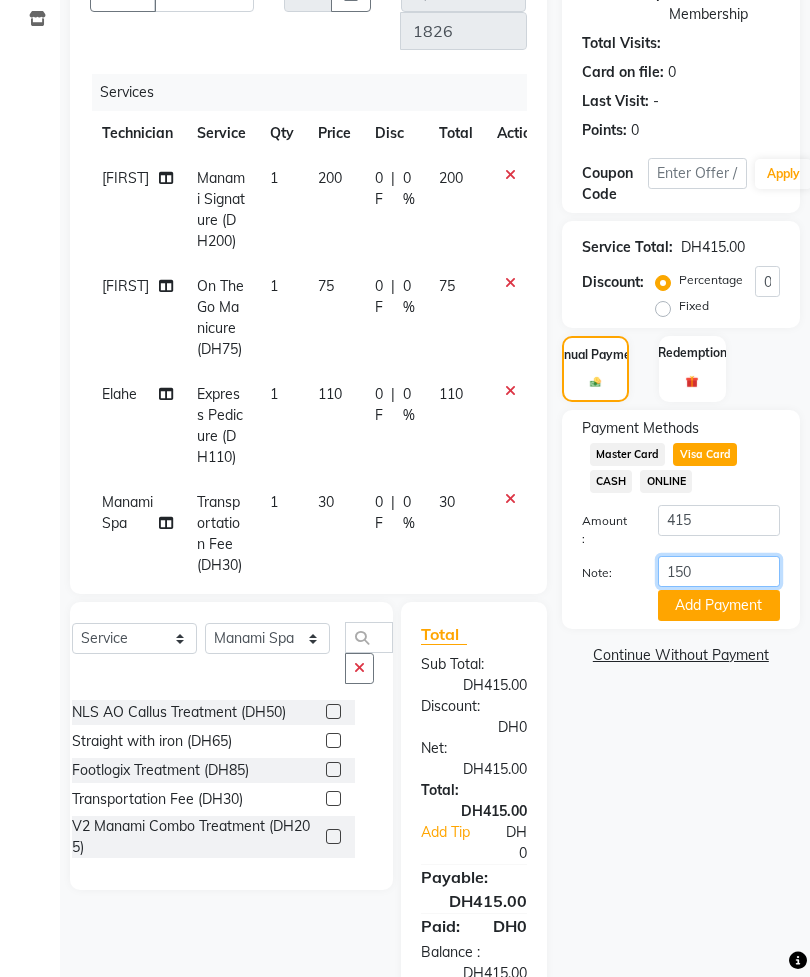 type on "1500" 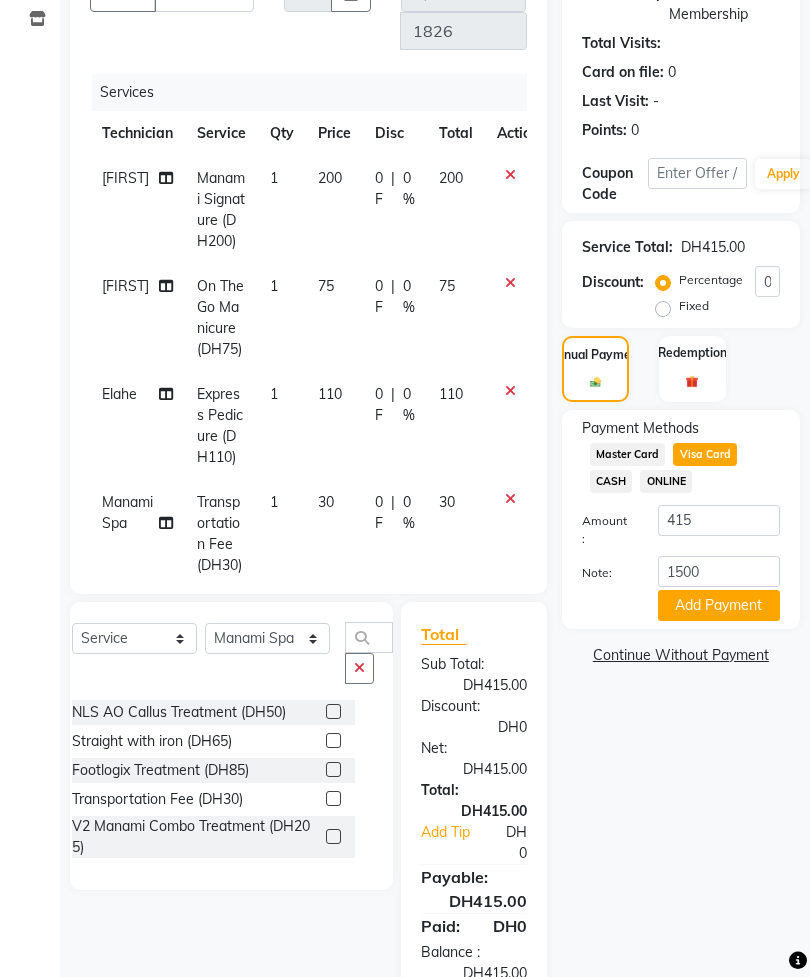 click on "Add Payment" 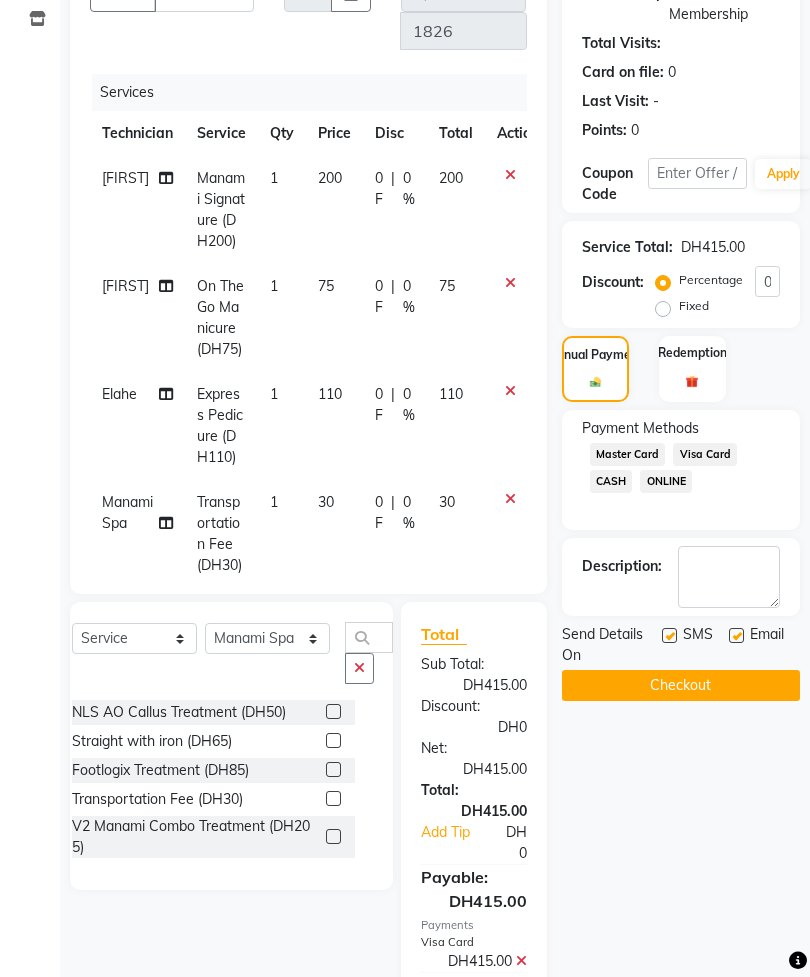 click on "Checkout" 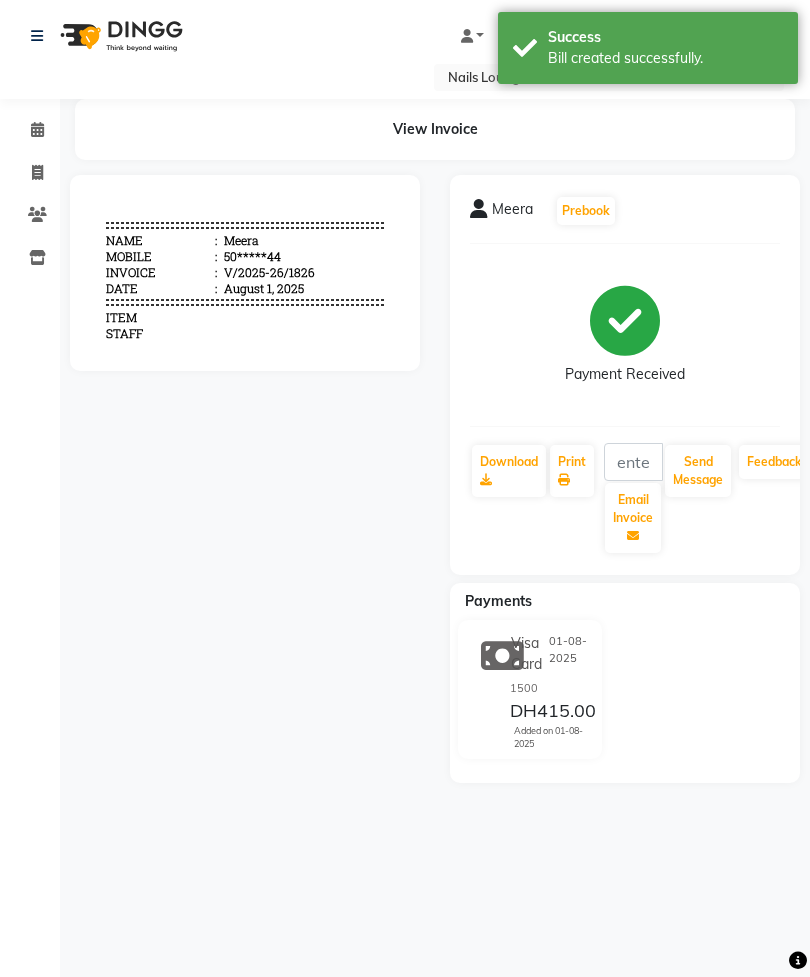 scroll, scrollTop: 0, scrollLeft: 0, axis: both 